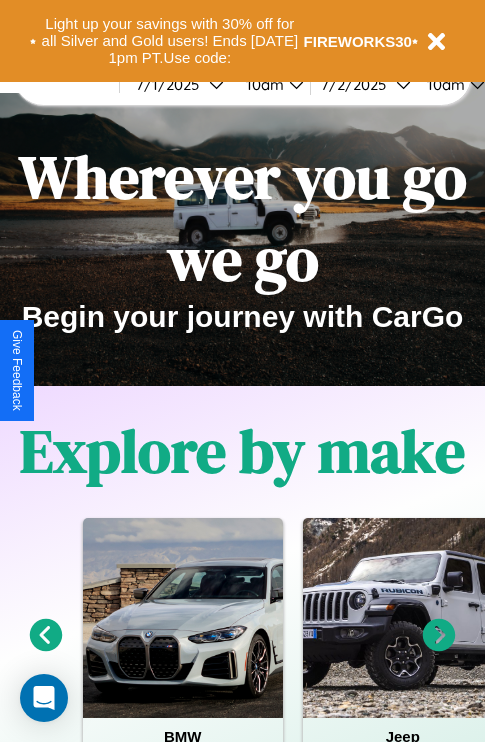 scroll, scrollTop: 0, scrollLeft: 0, axis: both 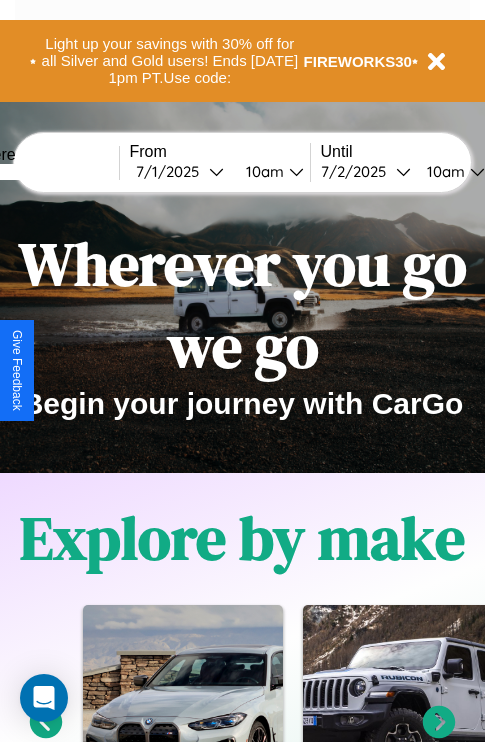 click at bounding box center (44, 172) 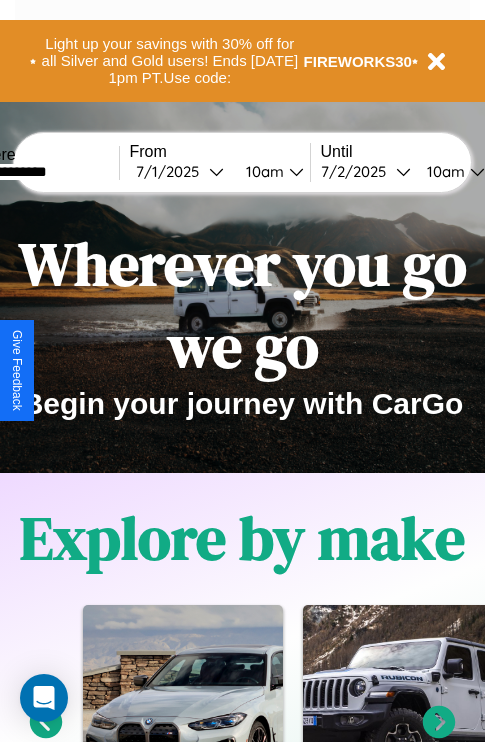 type on "**********" 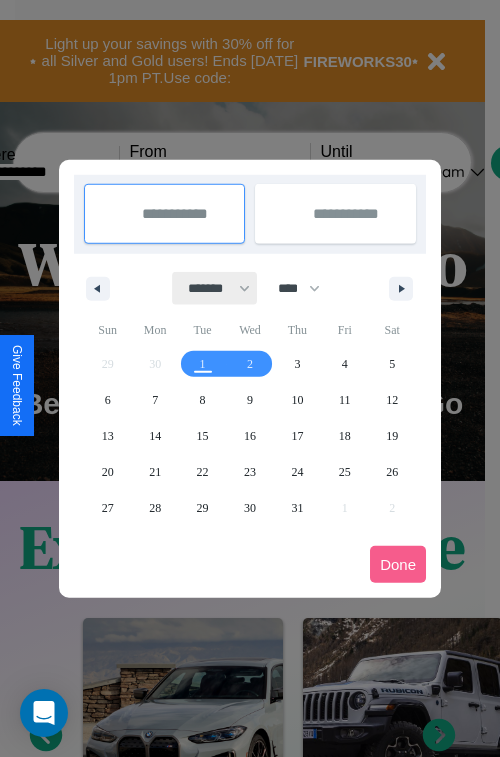 click on "******* ******** ***** ***** *** **** **** ****** ********* ******* ******** ********" at bounding box center [215, 288] 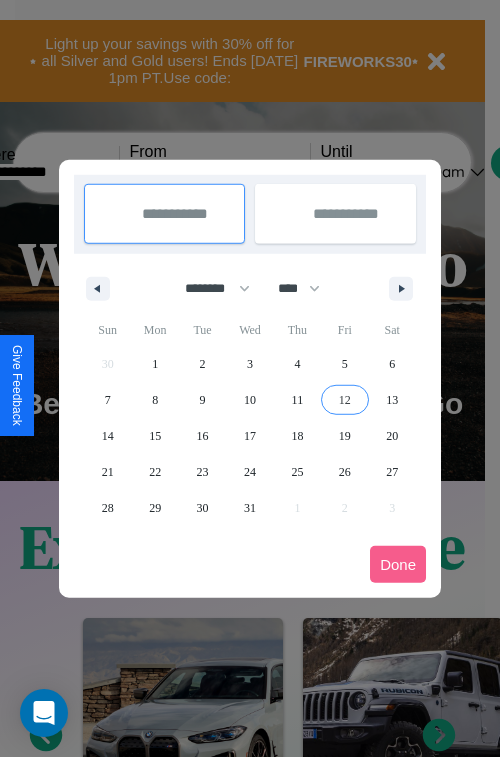 click on "12" at bounding box center [345, 400] 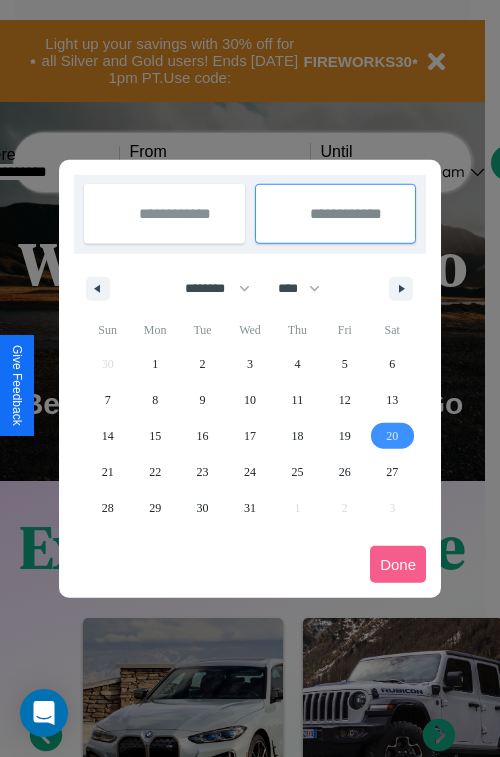click on "20" at bounding box center [392, 436] 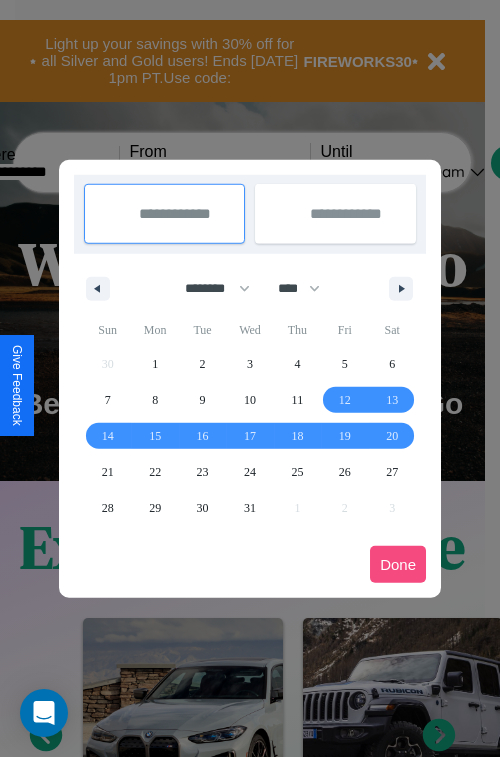 click on "Done" at bounding box center [398, 564] 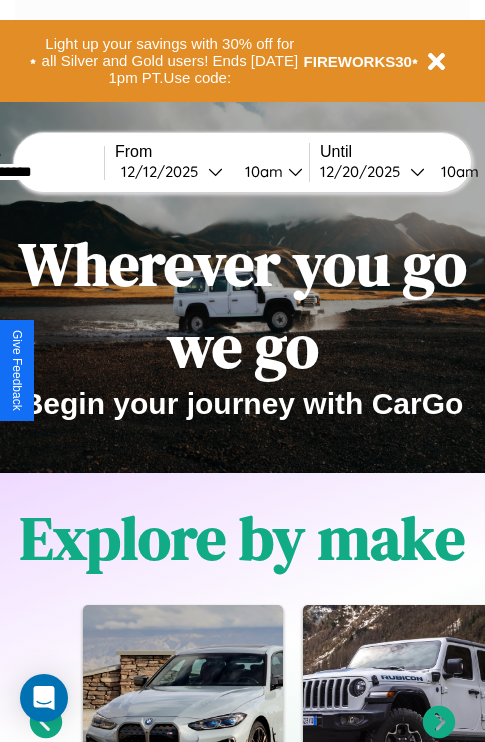 scroll, scrollTop: 0, scrollLeft: 82, axis: horizontal 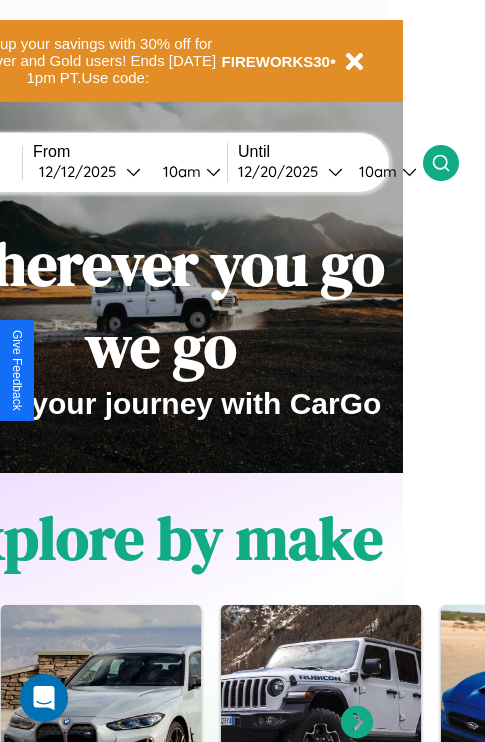 click 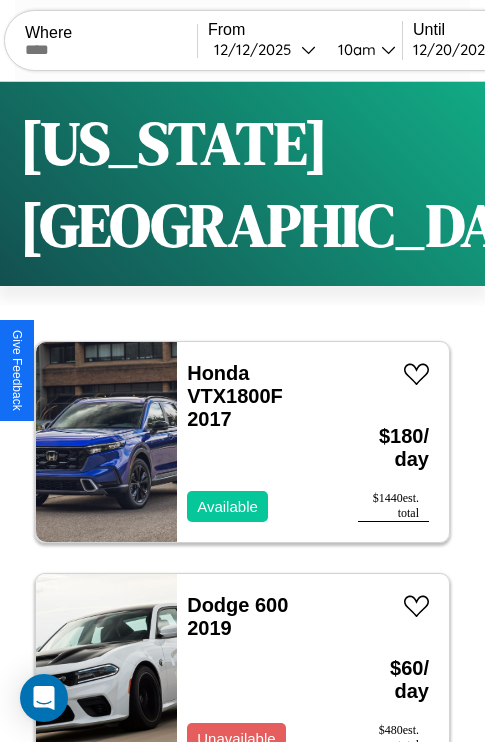 scroll, scrollTop: 74, scrollLeft: 0, axis: vertical 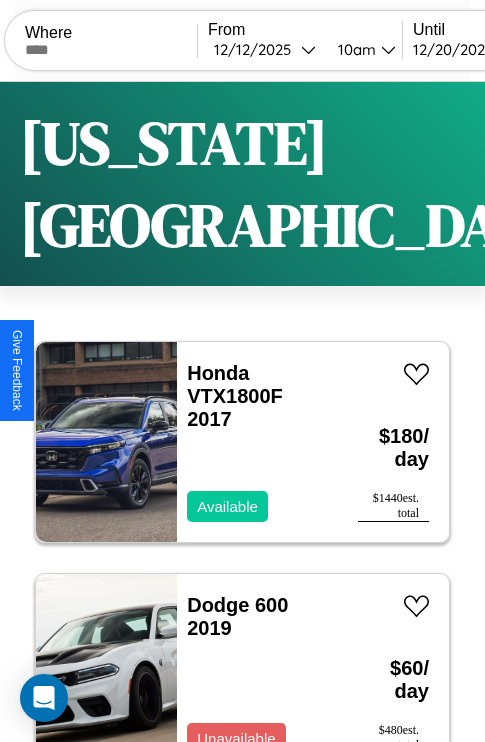click on "Filters" at bounding box center (640, 184) 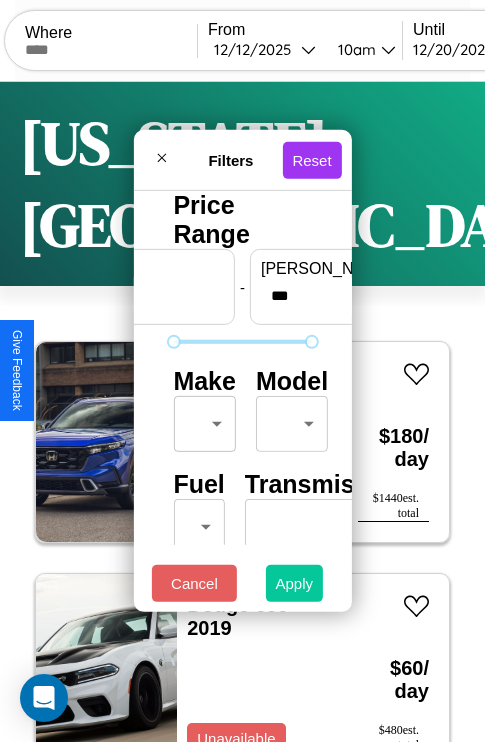 click on "Apply" at bounding box center [295, 583] 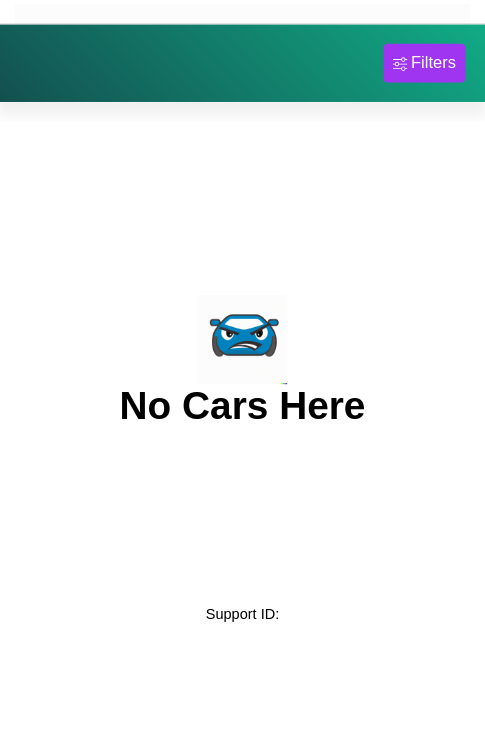 scroll, scrollTop: 0, scrollLeft: 0, axis: both 